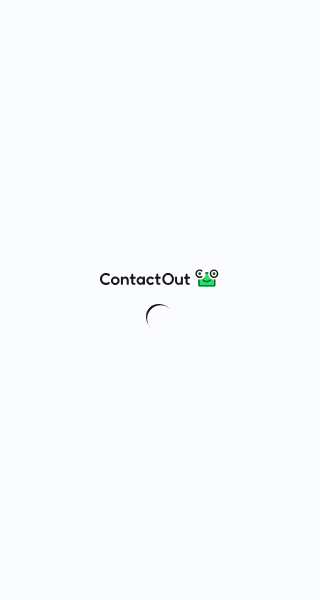 scroll, scrollTop: 0, scrollLeft: 0, axis: both 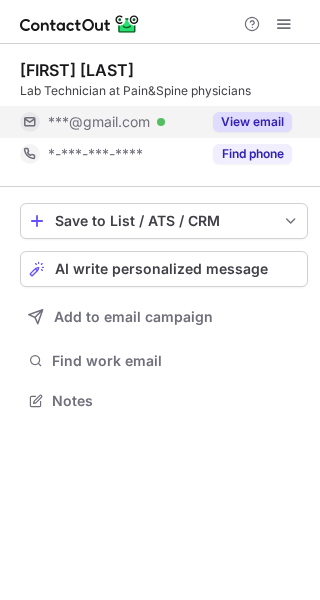 click on "View email" at bounding box center (246, 122) 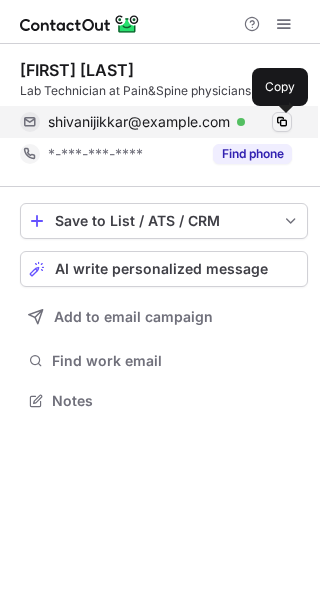 click at bounding box center (282, 122) 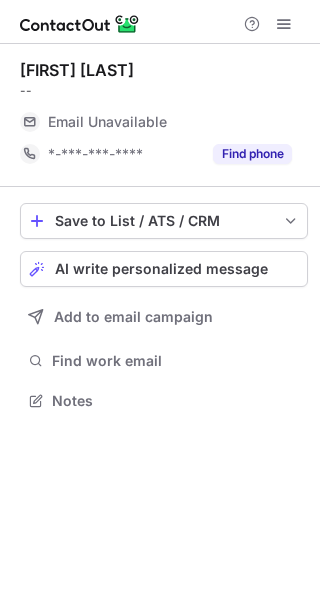 scroll, scrollTop: 0, scrollLeft: 0, axis: both 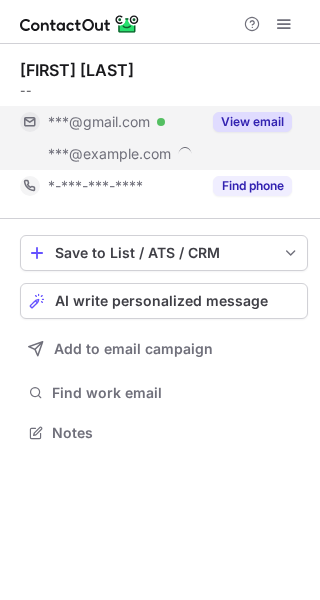 click on "View email" at bounding box center (252, 122) 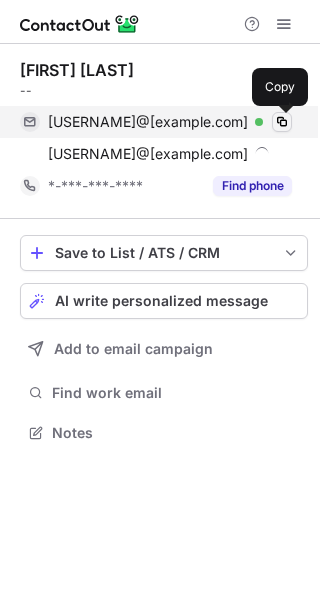 click at bounding box center [282, 122] 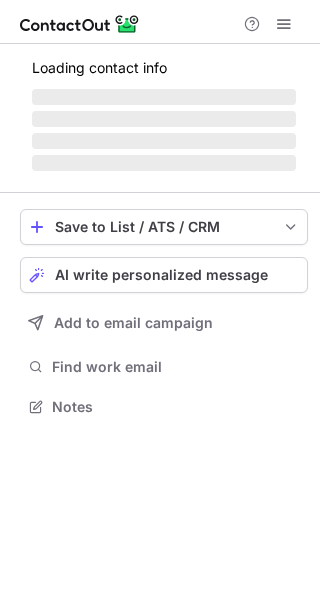 scroll, scrollTop: 0, scrollLeft: 0, axis: both 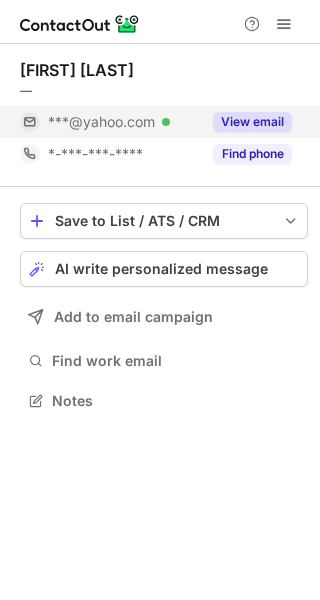 click on "View email" at bounding box center (252, 122) 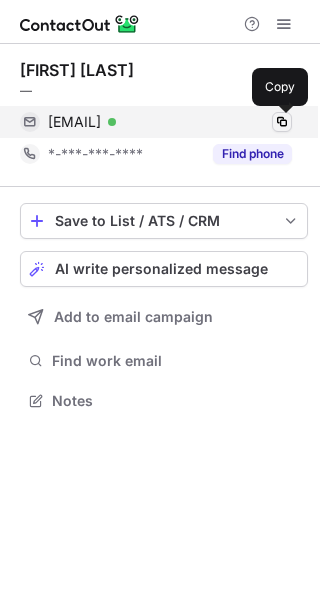 click at bounding box center [282, 122] 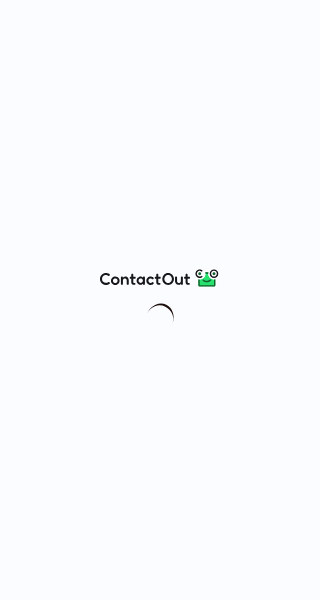 scroll, scrollTop: 0, scrollLeft: 0, axis: both 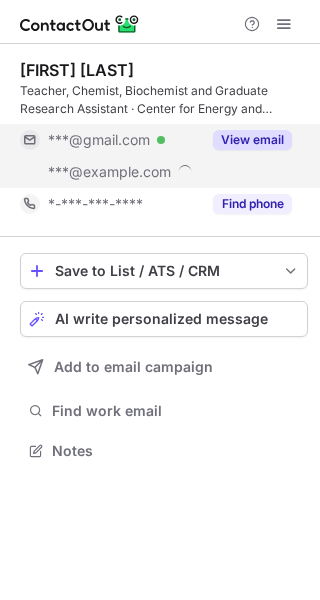 click on "View email" at bounding box center (252, 140) 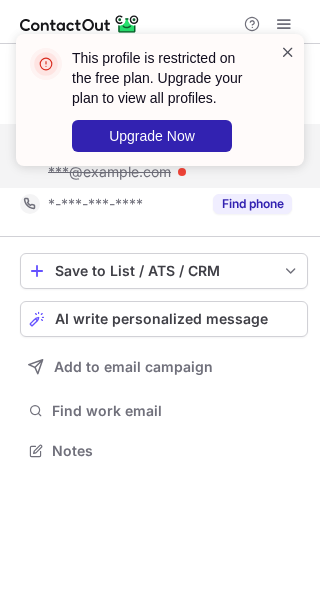 click at bounding box center [288, 52] 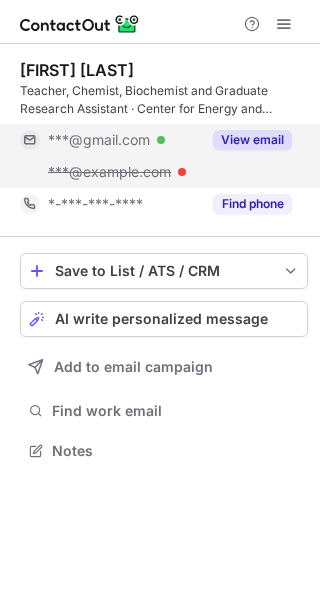 click on "***@gmail.com" at bounding box center (99, 140) 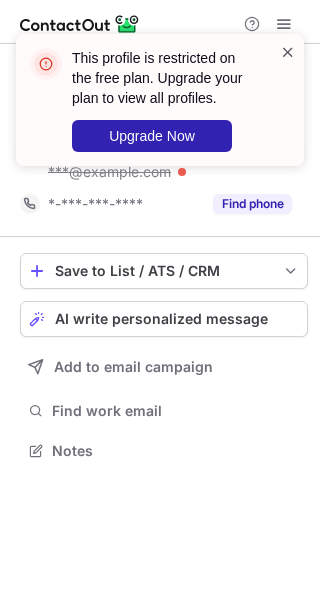 click at bounding box center (288, 52) 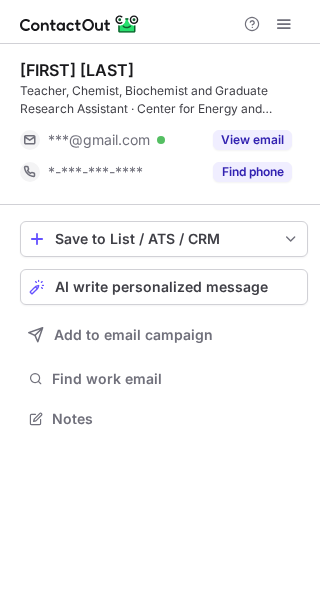 scroll, scrollTop: 404, scrollLeft: 320, axis: both 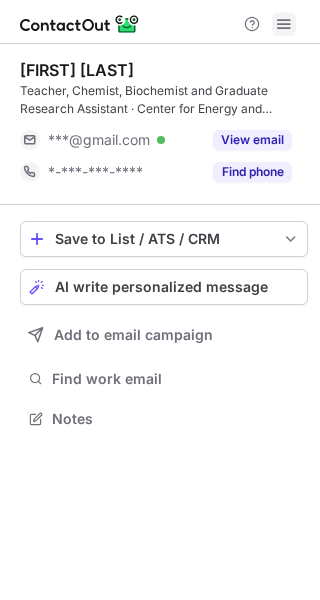 click at bounding box center (284, 24) 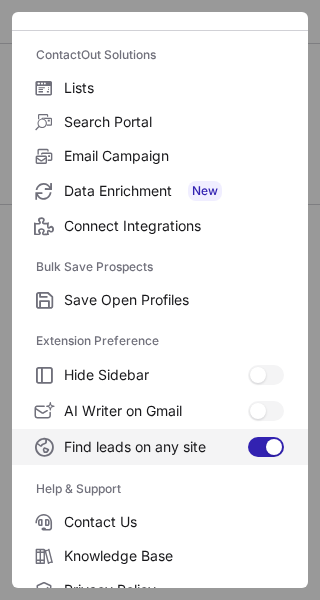 scroll, scrollTop: 232, scrollLeft: 0, axis: vertical 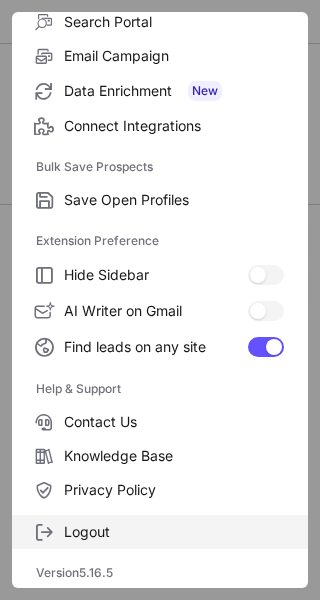 click on "Logout" at bounding box center [174, 532] 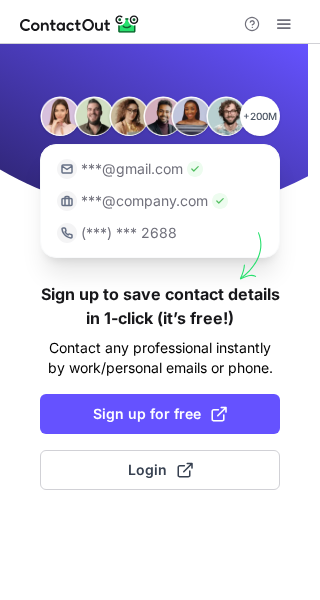 click on "+200M ***@gmail.com ***@company.com (***) *** 2688 Sign up to save contact details in 1-click (it’s free!) Contact any professional instantly by work/personal emails or phone. Sign up for free Login" at bounding box center (160, 322) 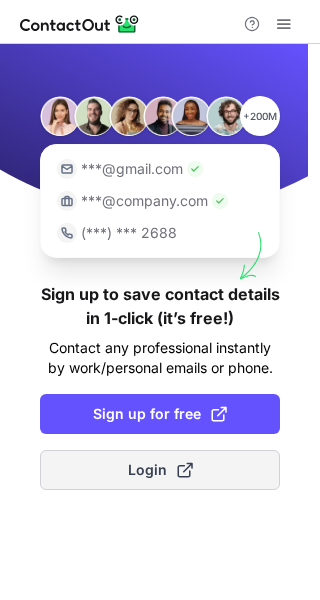 click at bounding box center [185, 470] 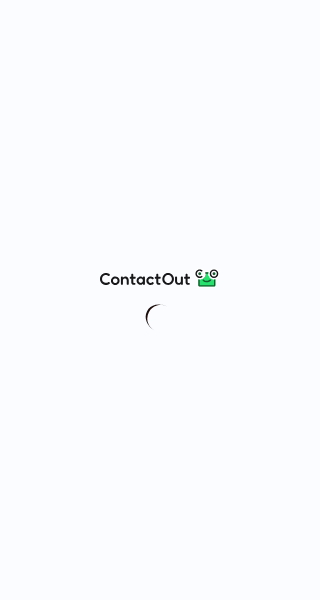 scroll, scrollTop: 0, scrollLeft: 0, axis: both 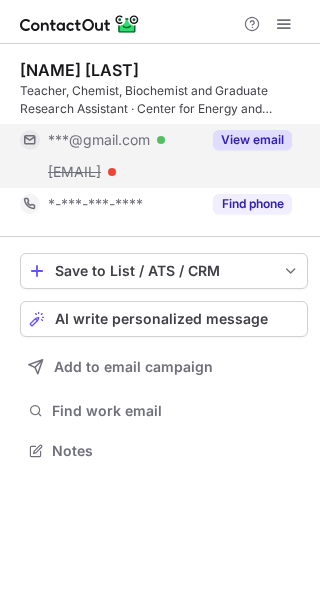 click on "View email" at bounding box center [252, 140] 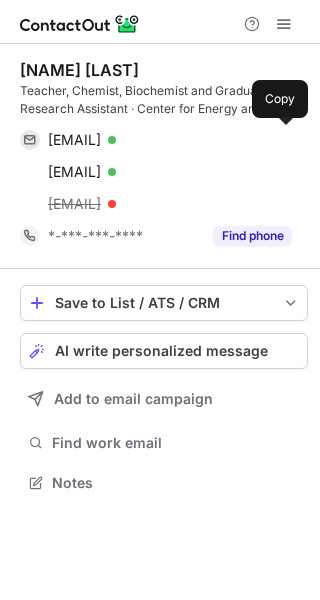 scroll, scrollTop: 10, scrollLeft: 10, axis: both 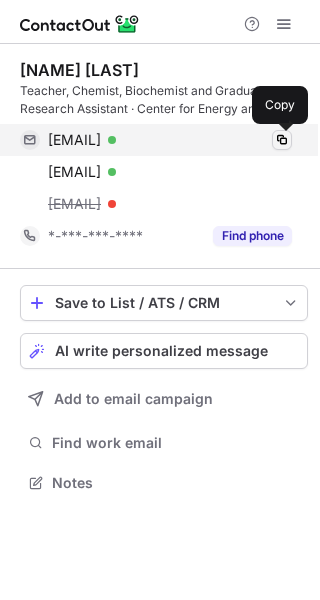 click at bounding box center (282, 140) 